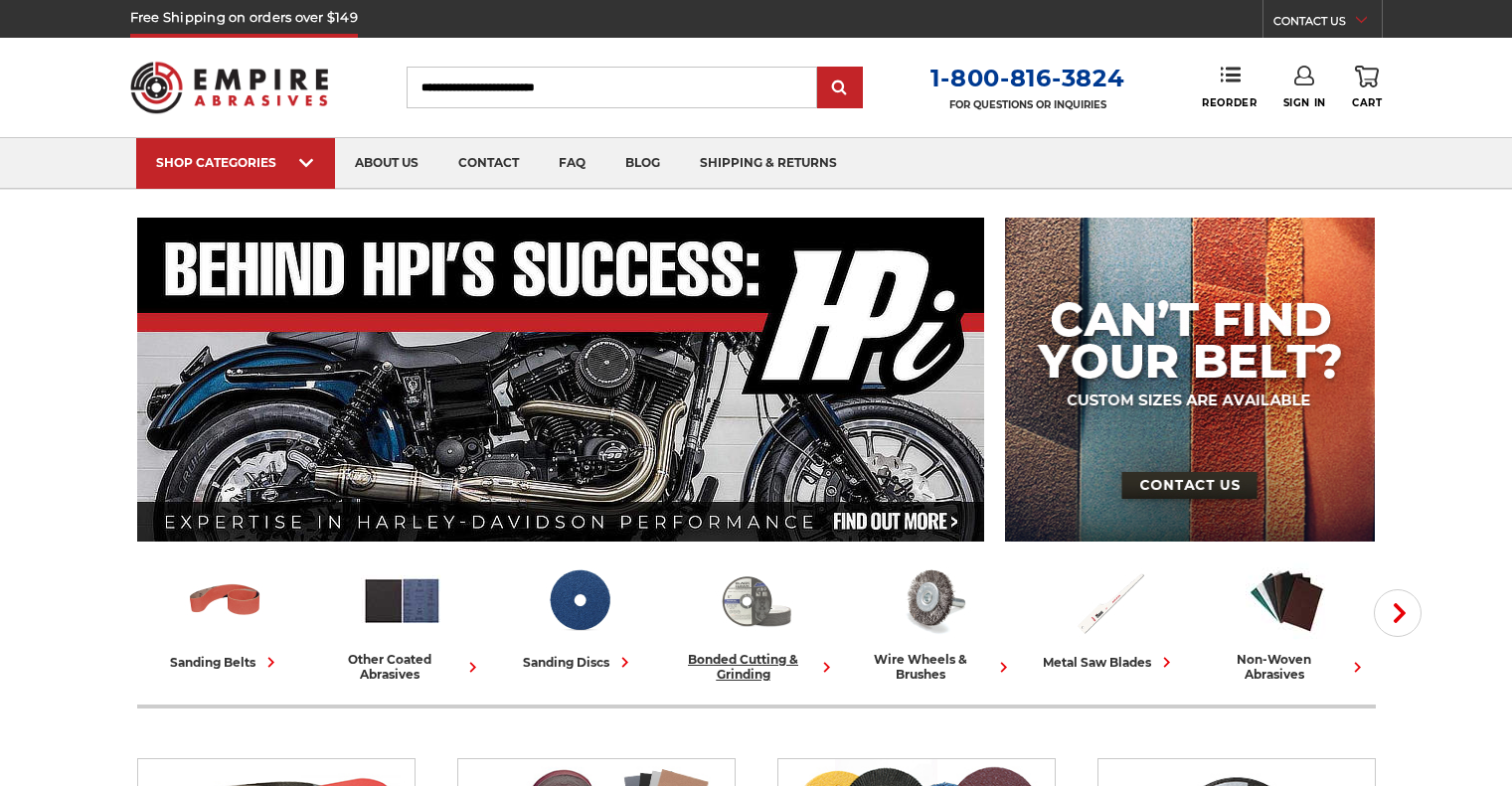 scroll, scrollTop: 0, scrollLeft: 0, axis: both 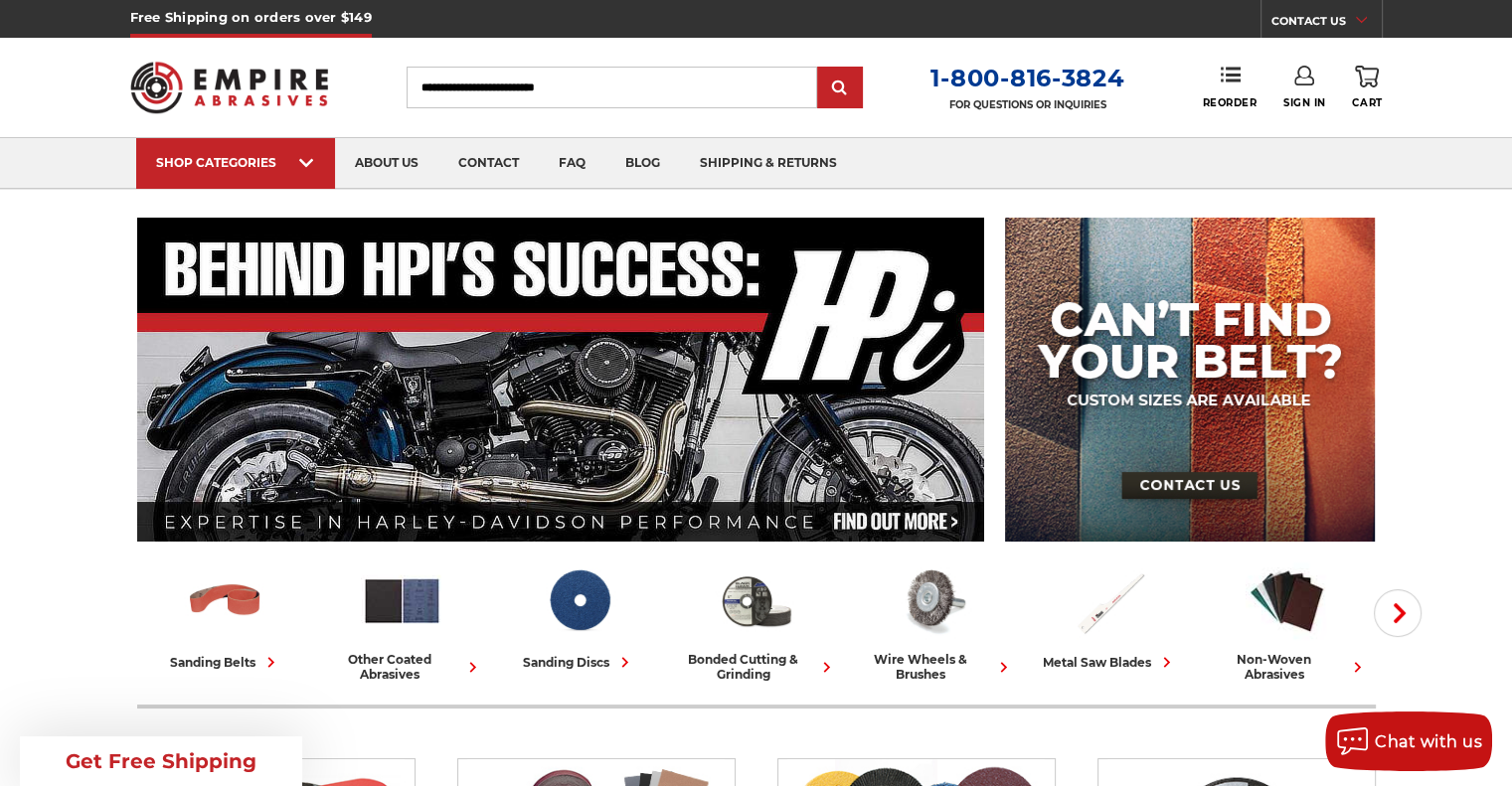 click on "Search" at bounding box center (611, 87) 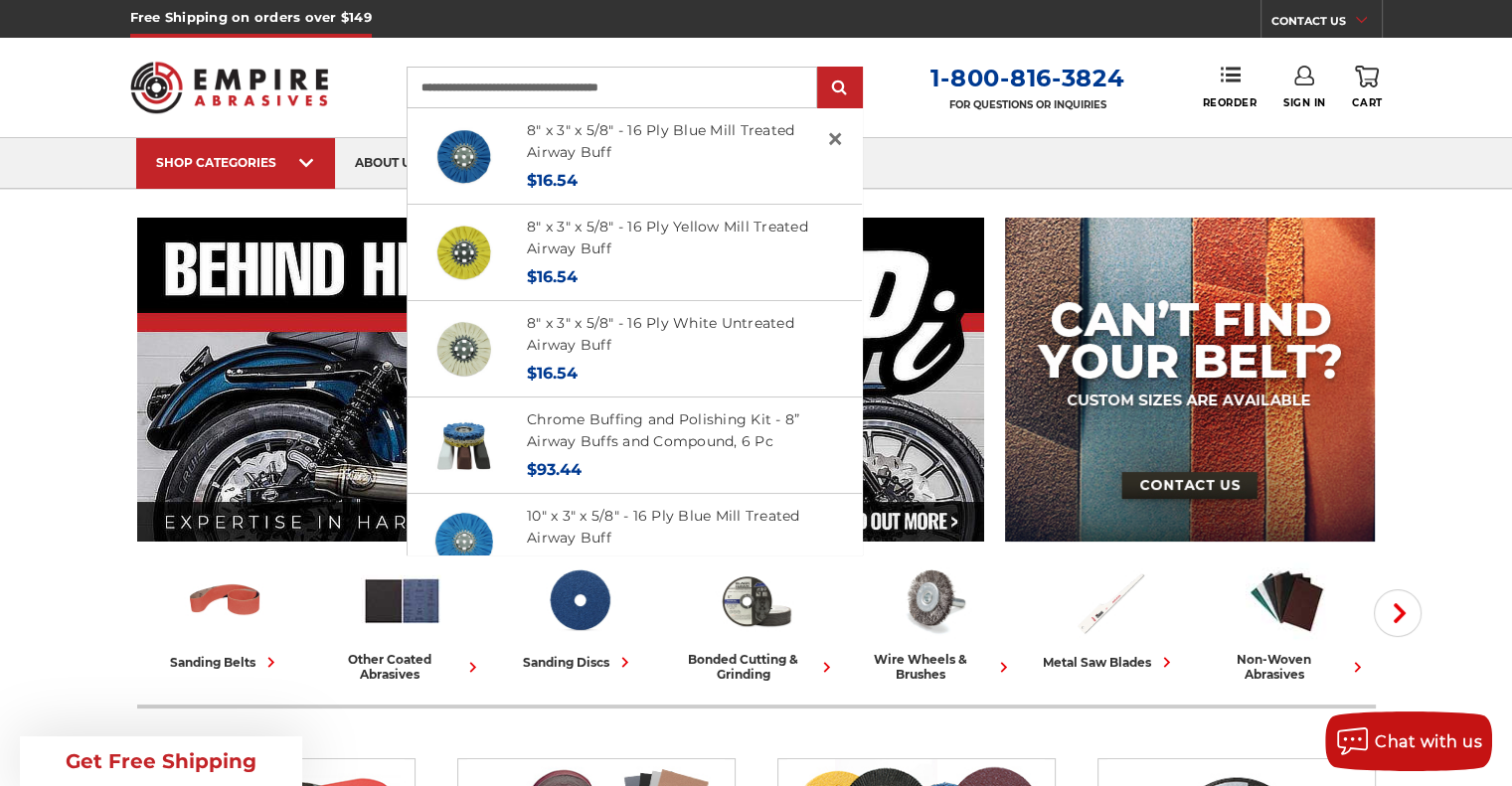 type on "**********" 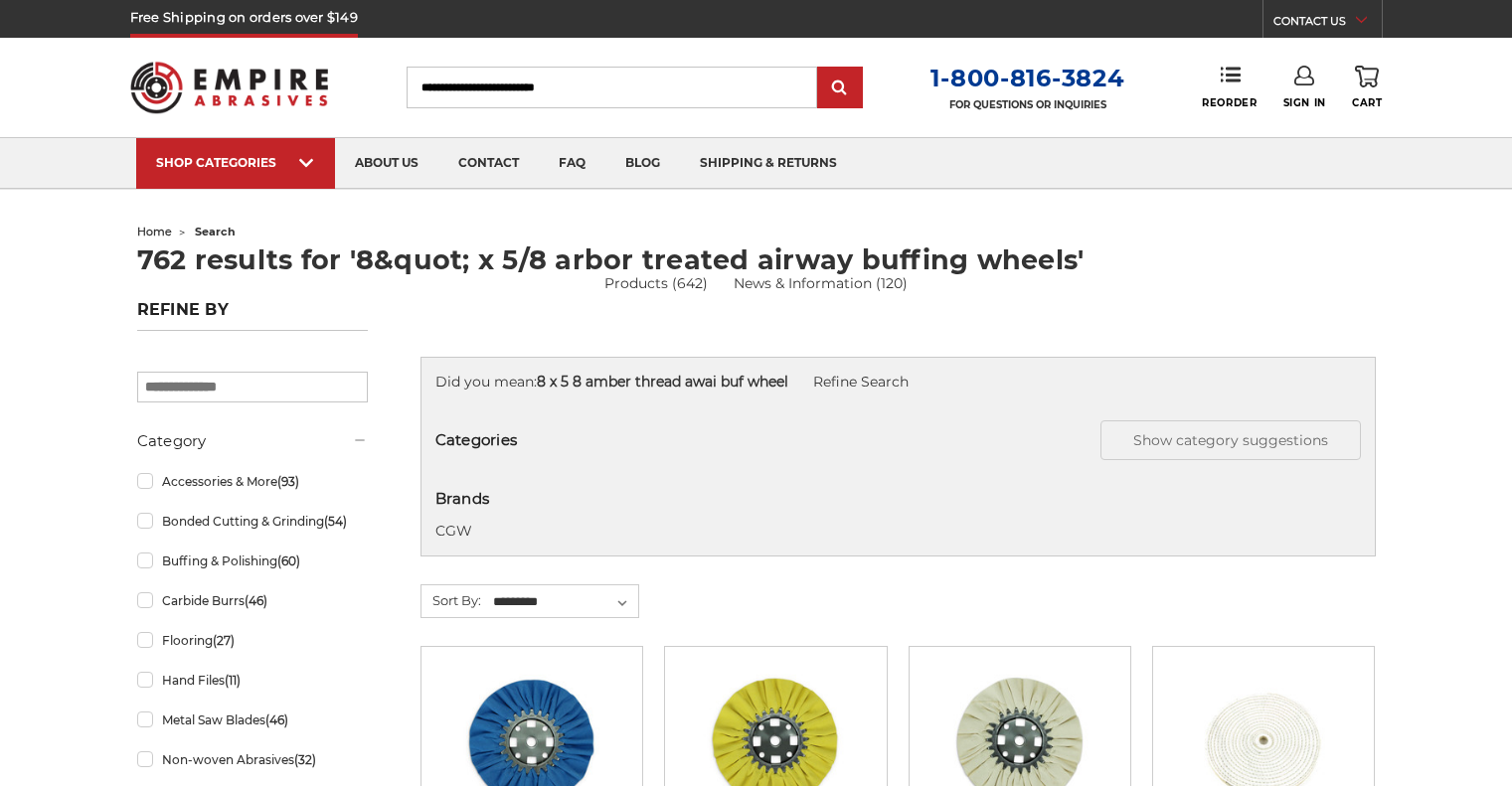 scroll, scrollTop: 0, scrollLeft: 0, axis: both 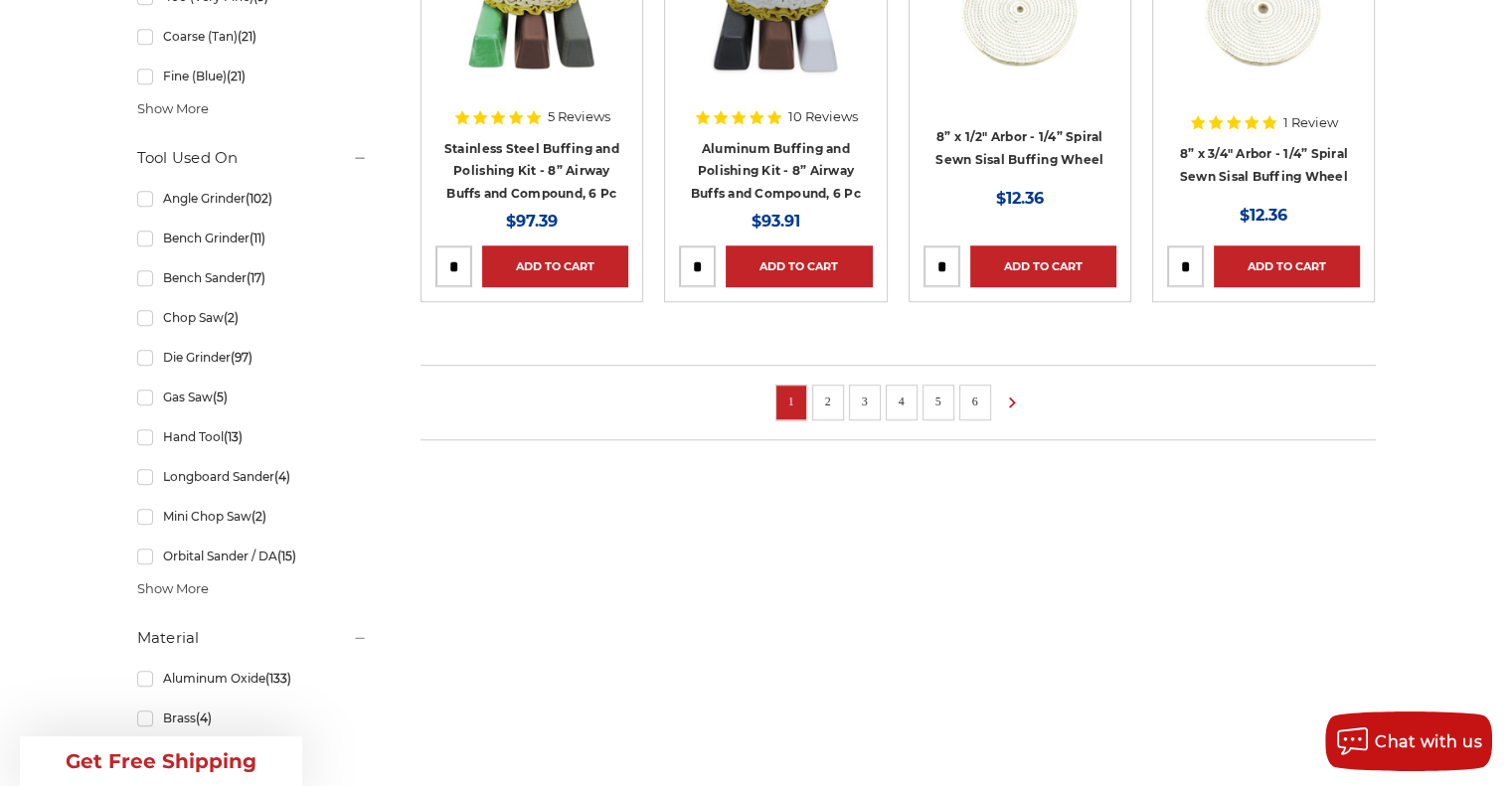 click on "2" at bounding box center (828, 401) 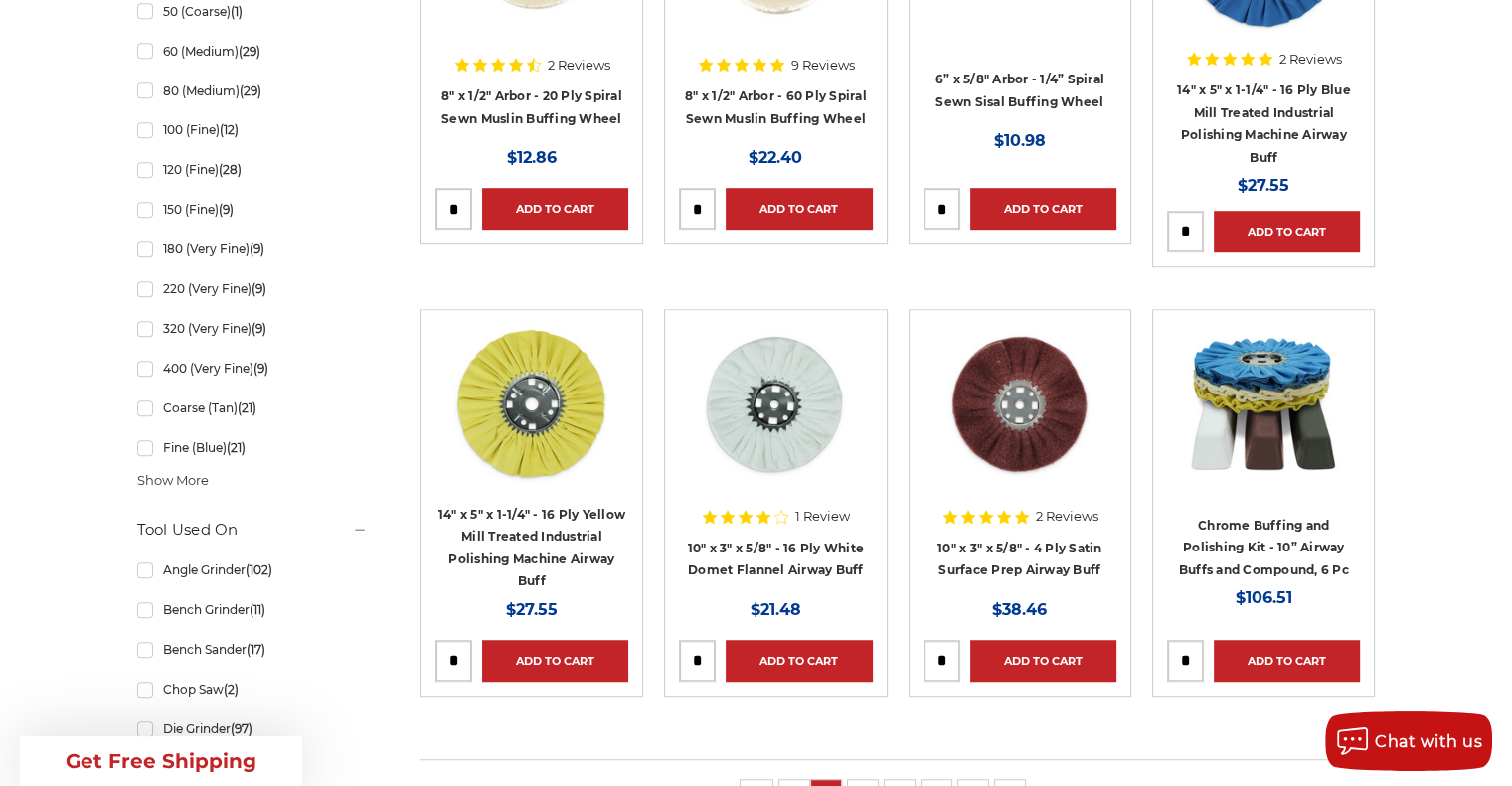 scroll, scrollTop: 1491, scrollLeft: 0, axis: vertical 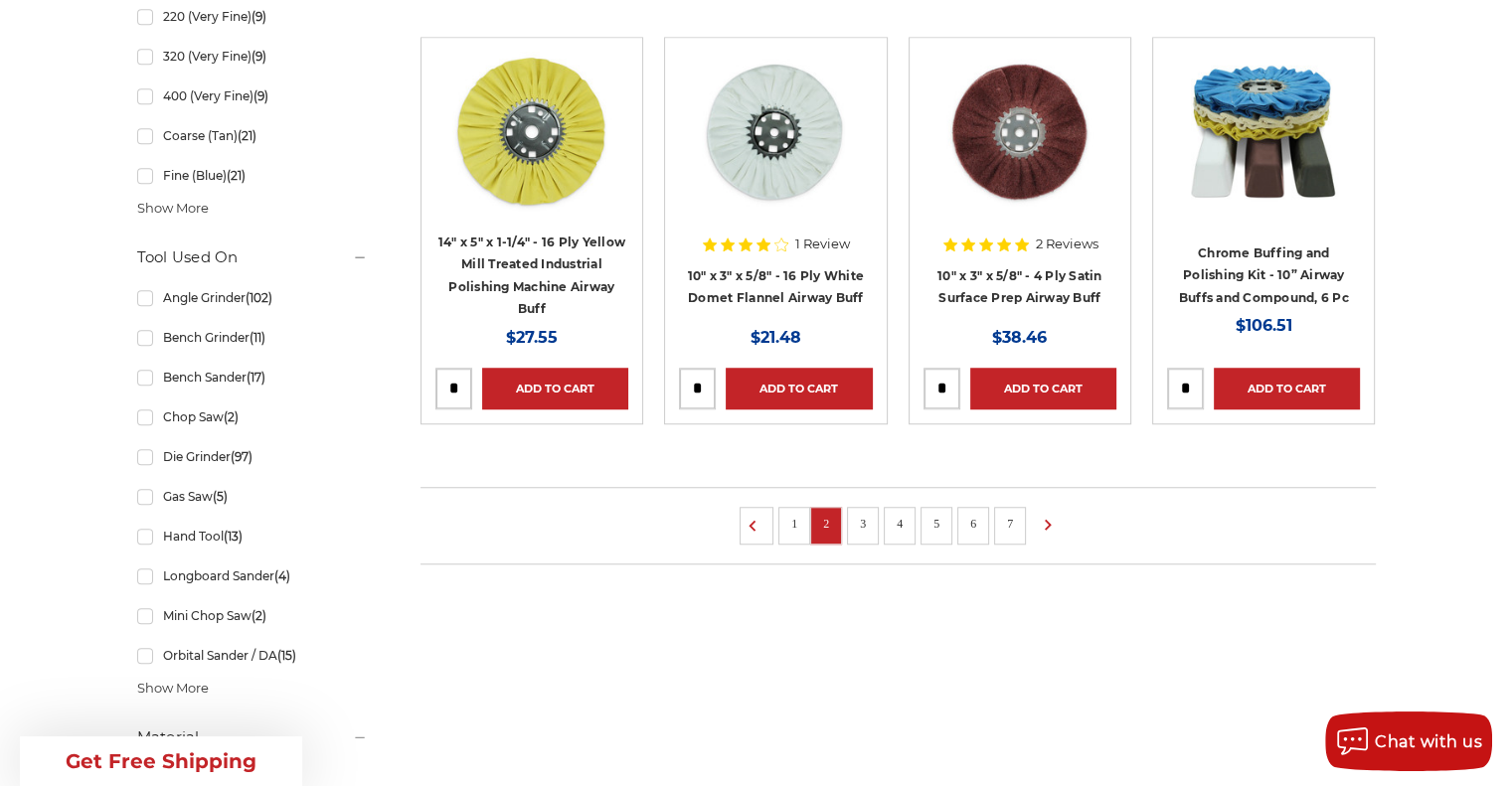 click on "3" at bounding box center [863, 524] 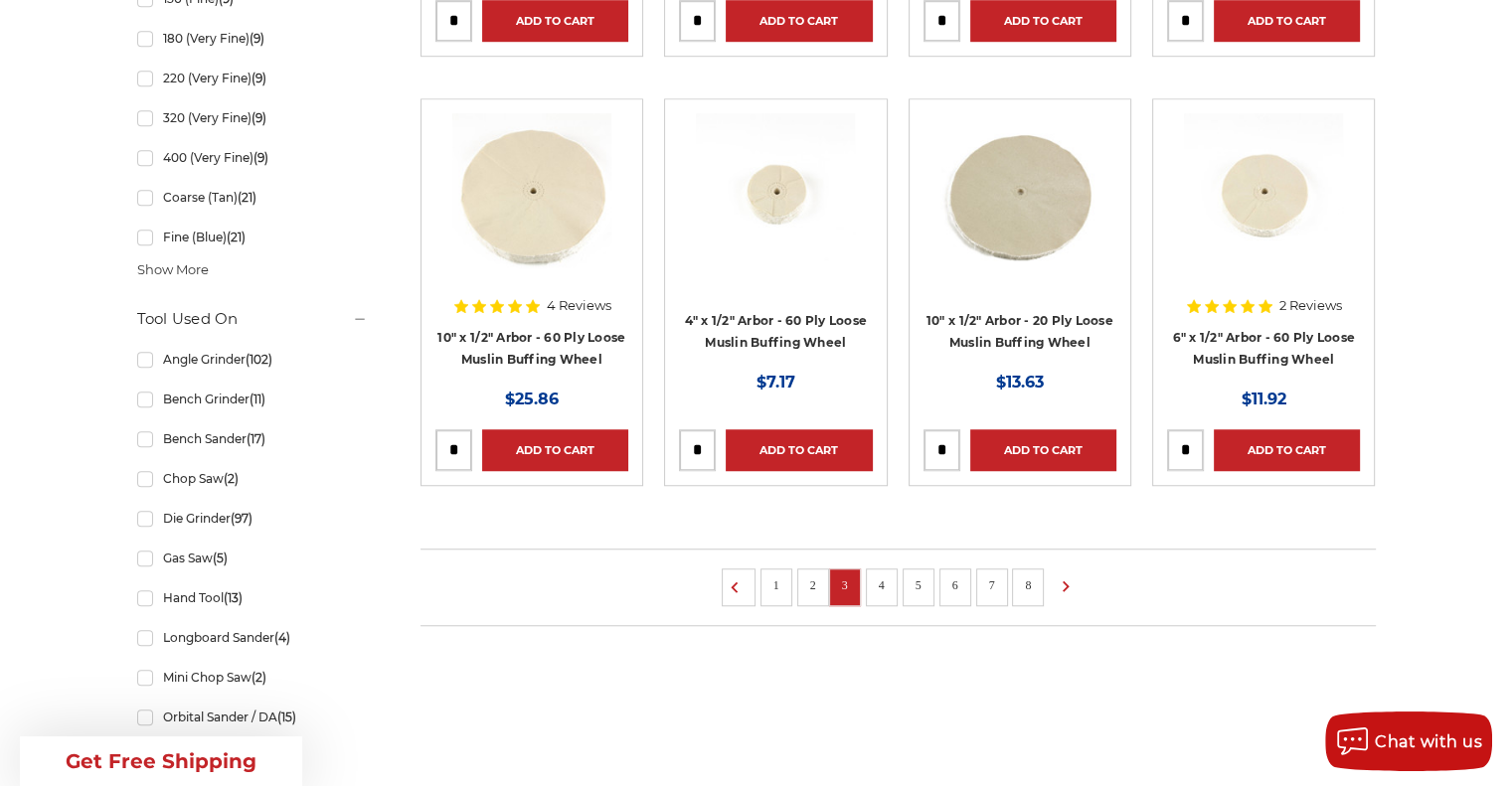 scroll, scrollTop: 1689, scrollLeft: 0, axis: vertical 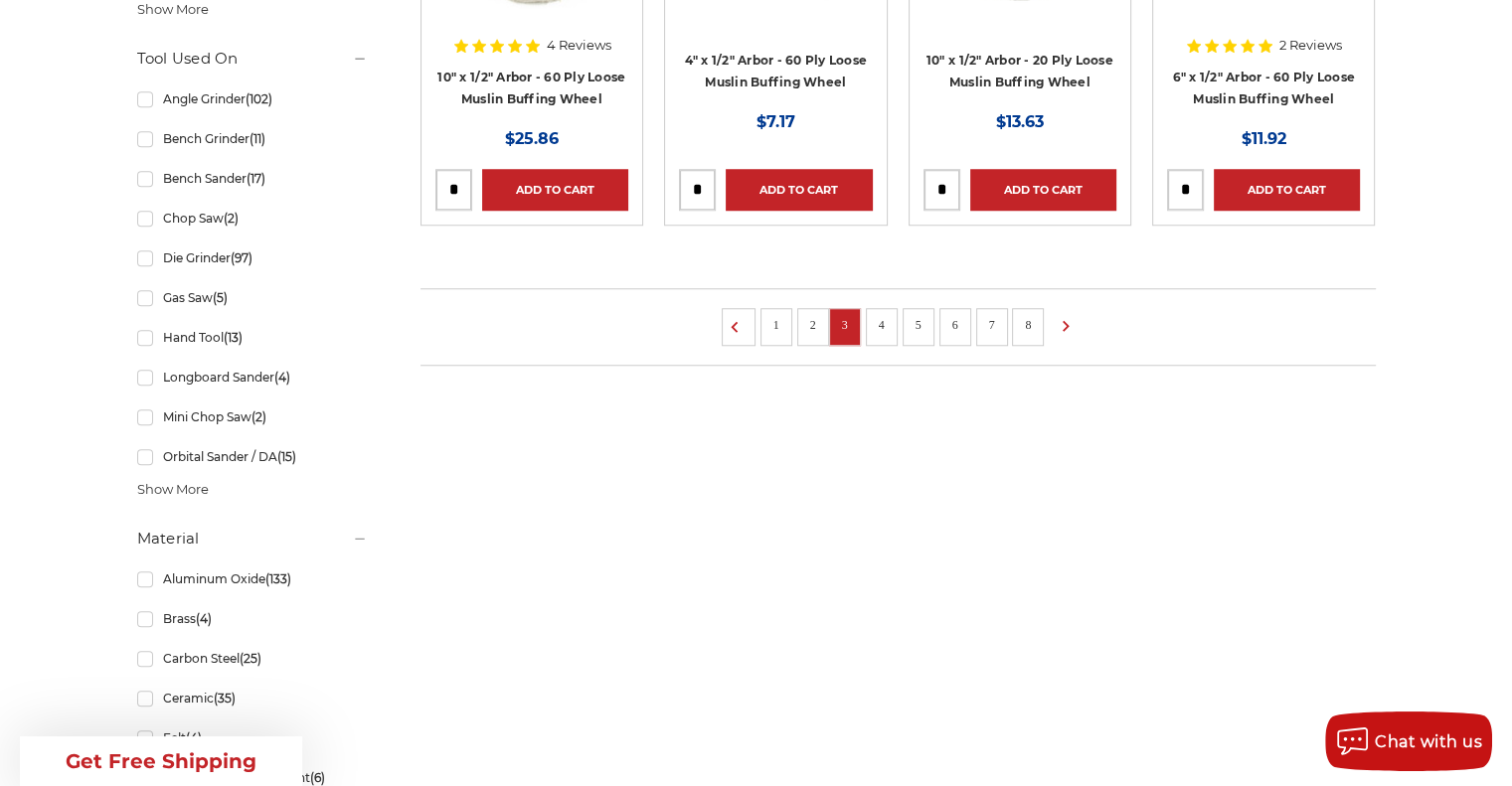 click on "4" at bounding box center (882, 327) 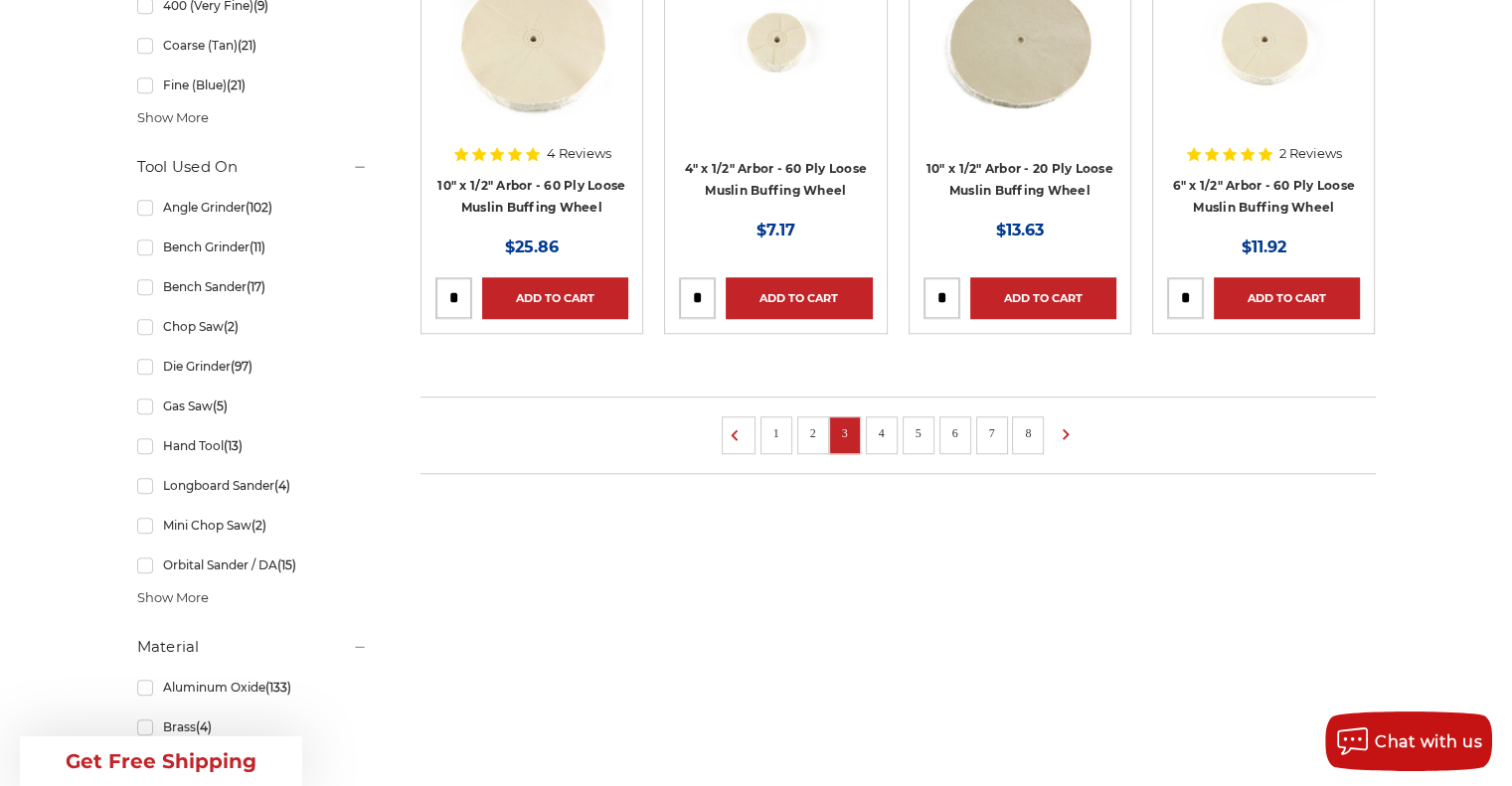 scroll, scrollTop: 1590, scrollLeft: 0, axis: vertical 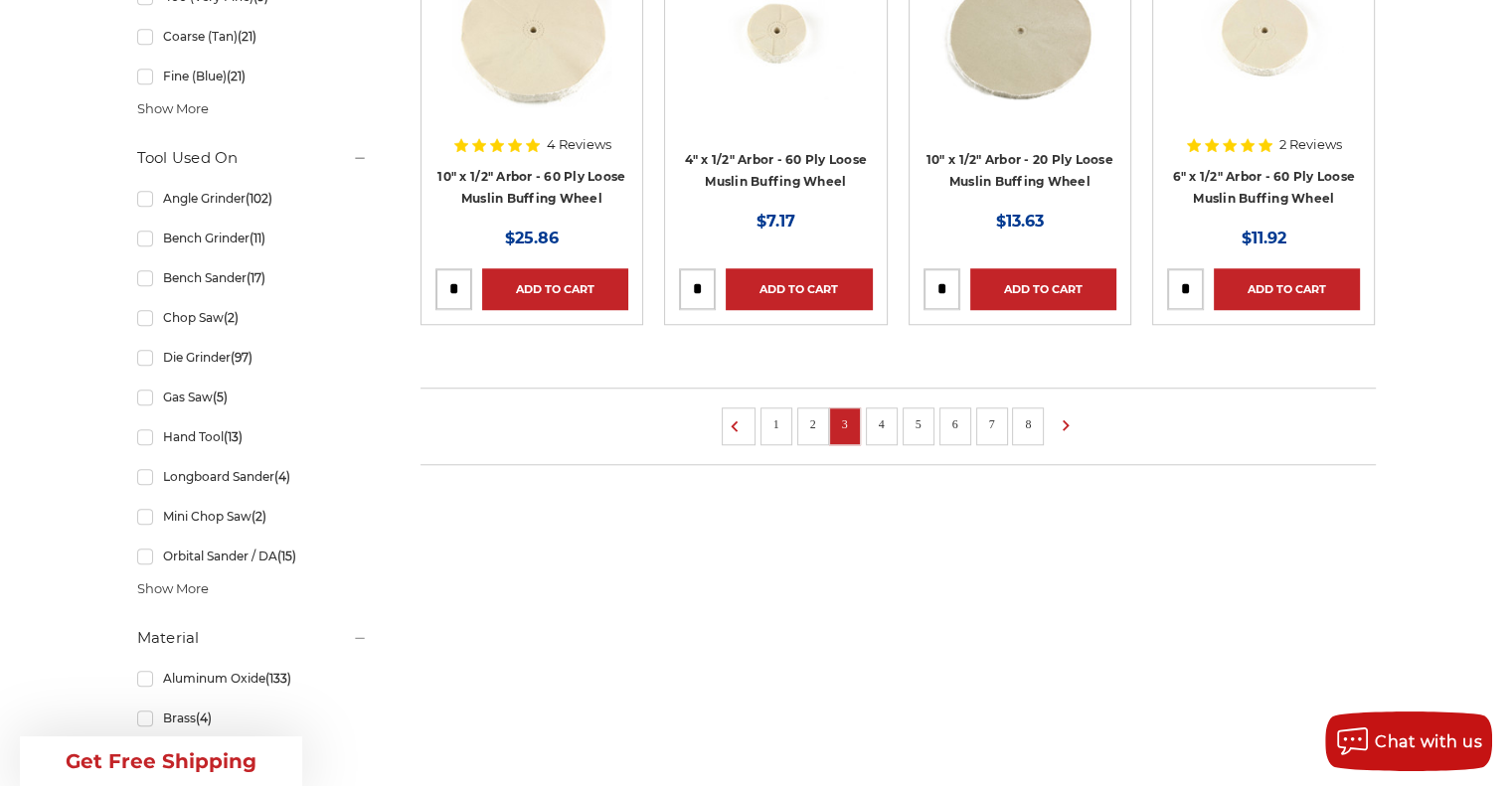 click on "4" at bounding box center (882, 424) 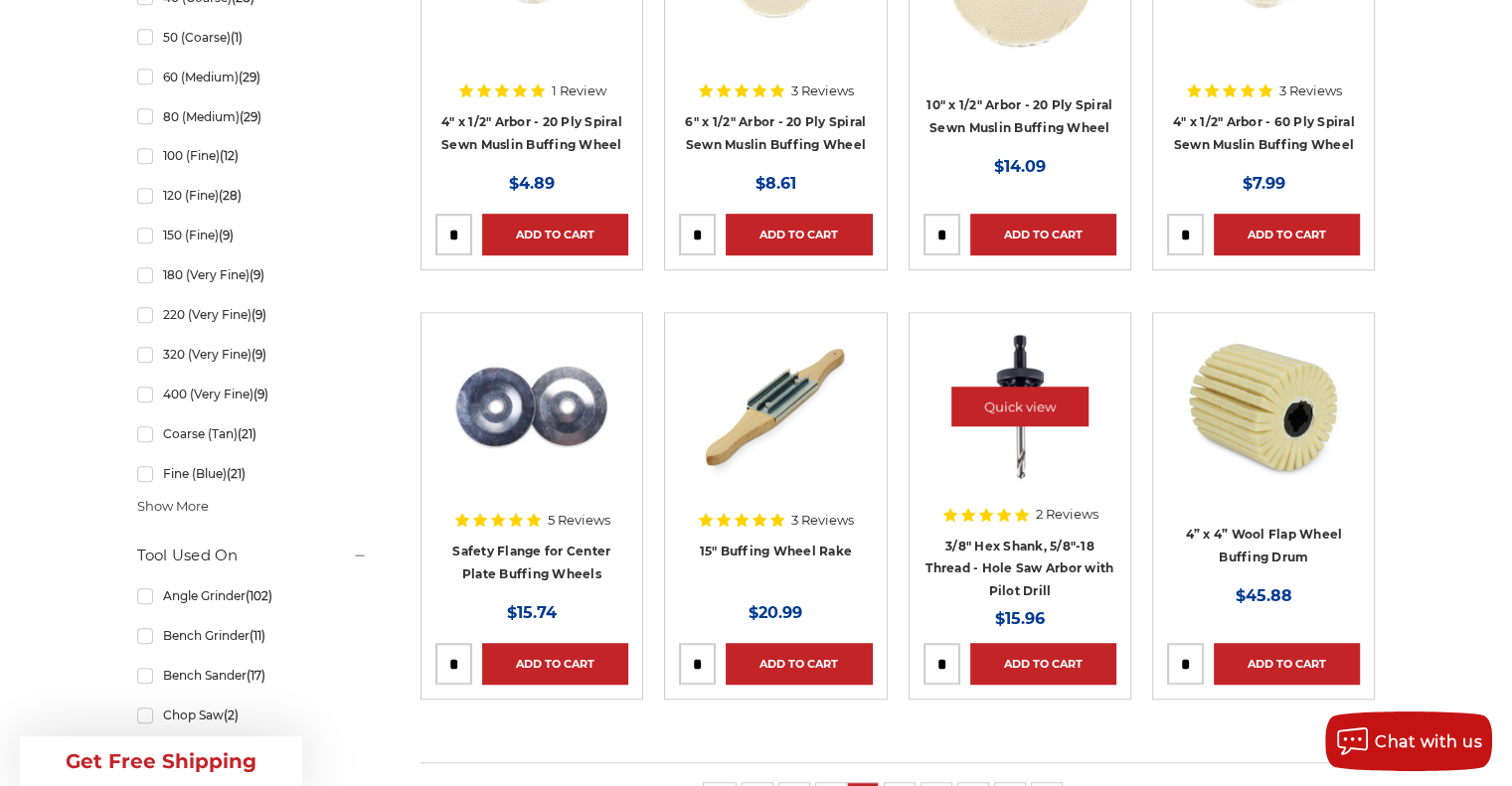 scroll, scrollTop: 1292, scrollLeft: 0, axis: vertical 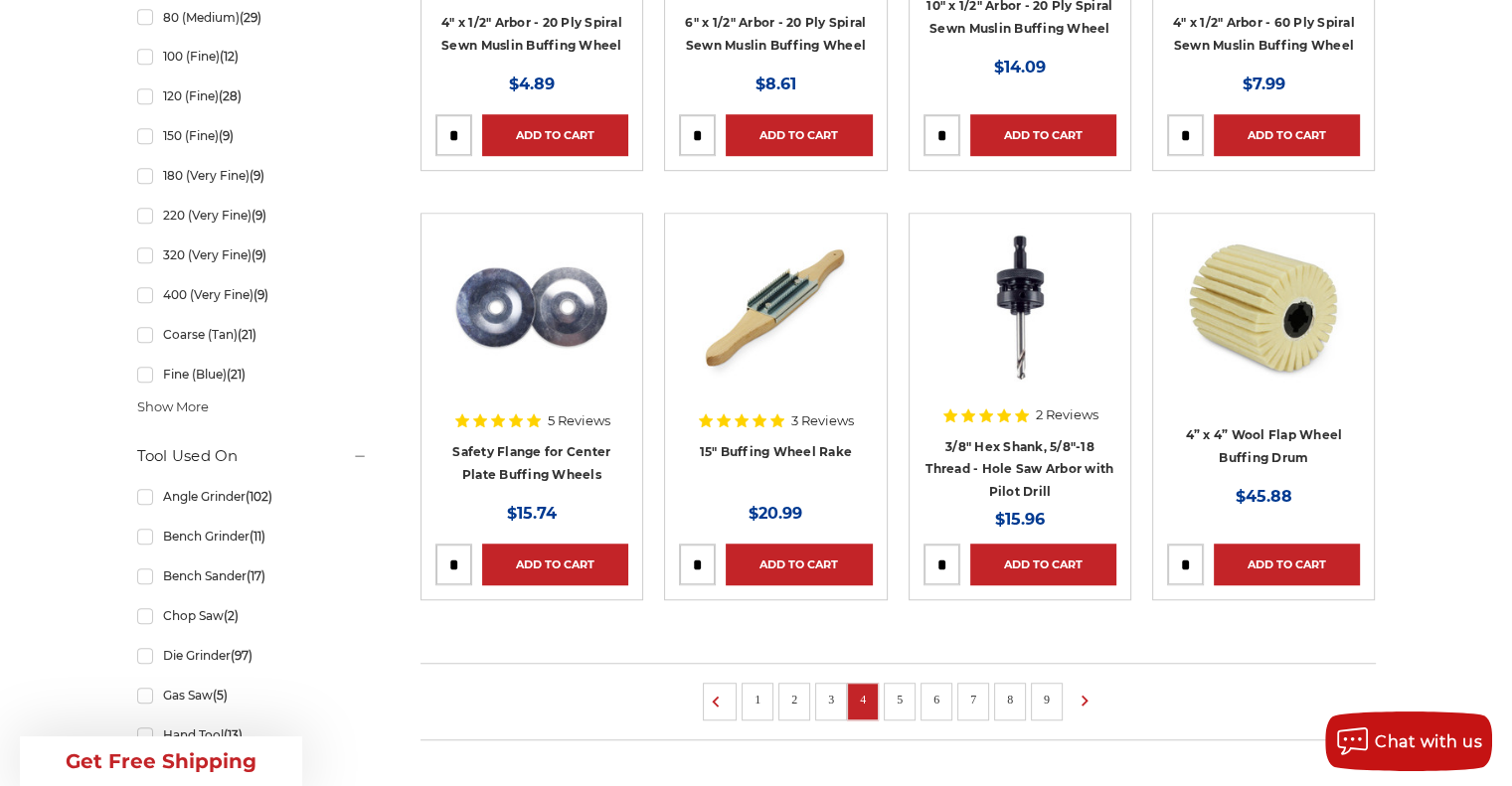 click on "5" at bounding box center [900, 700] 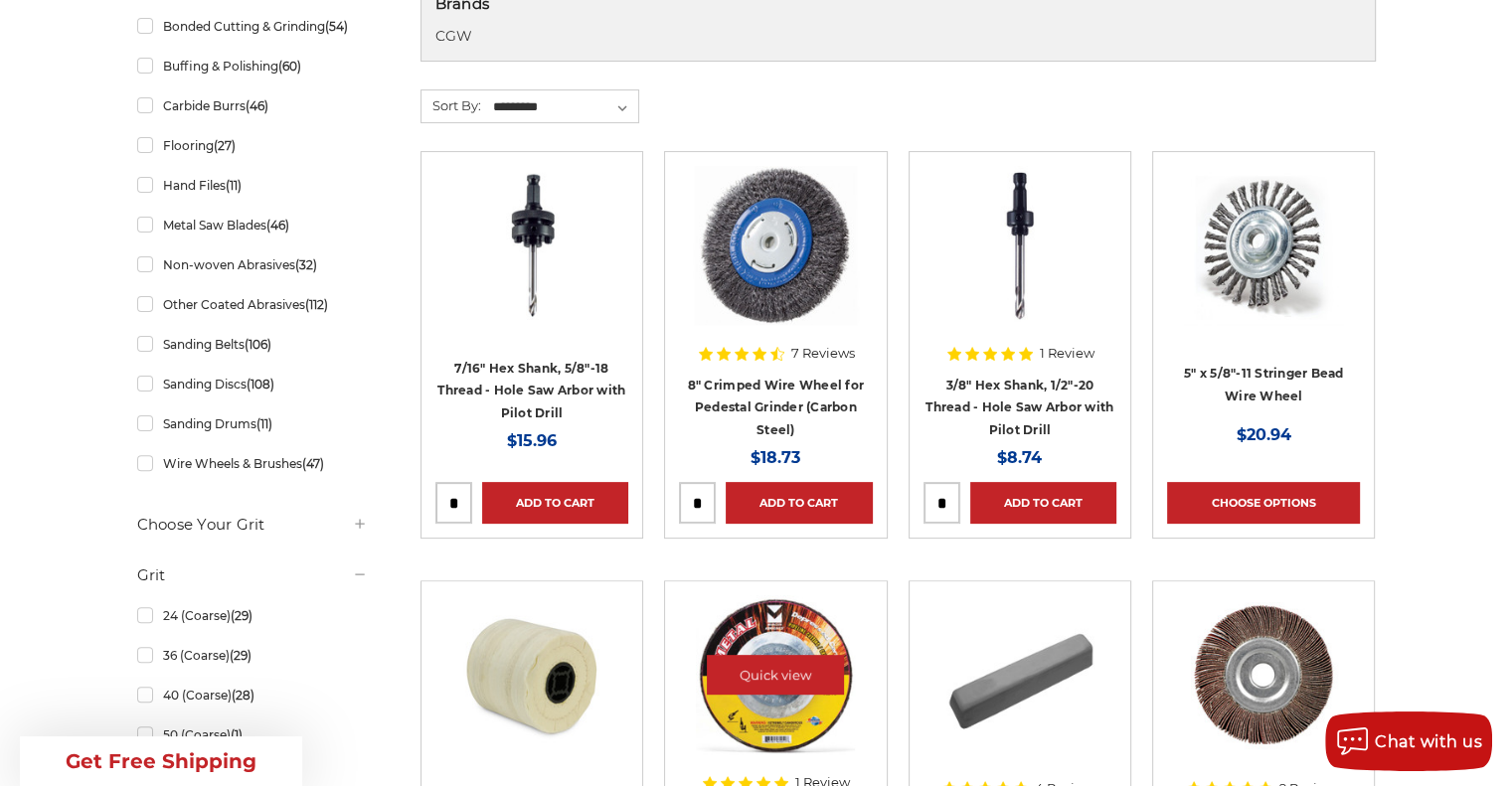 scroll, scrollTop: 497, scrollLeft: 0, axis: vertical 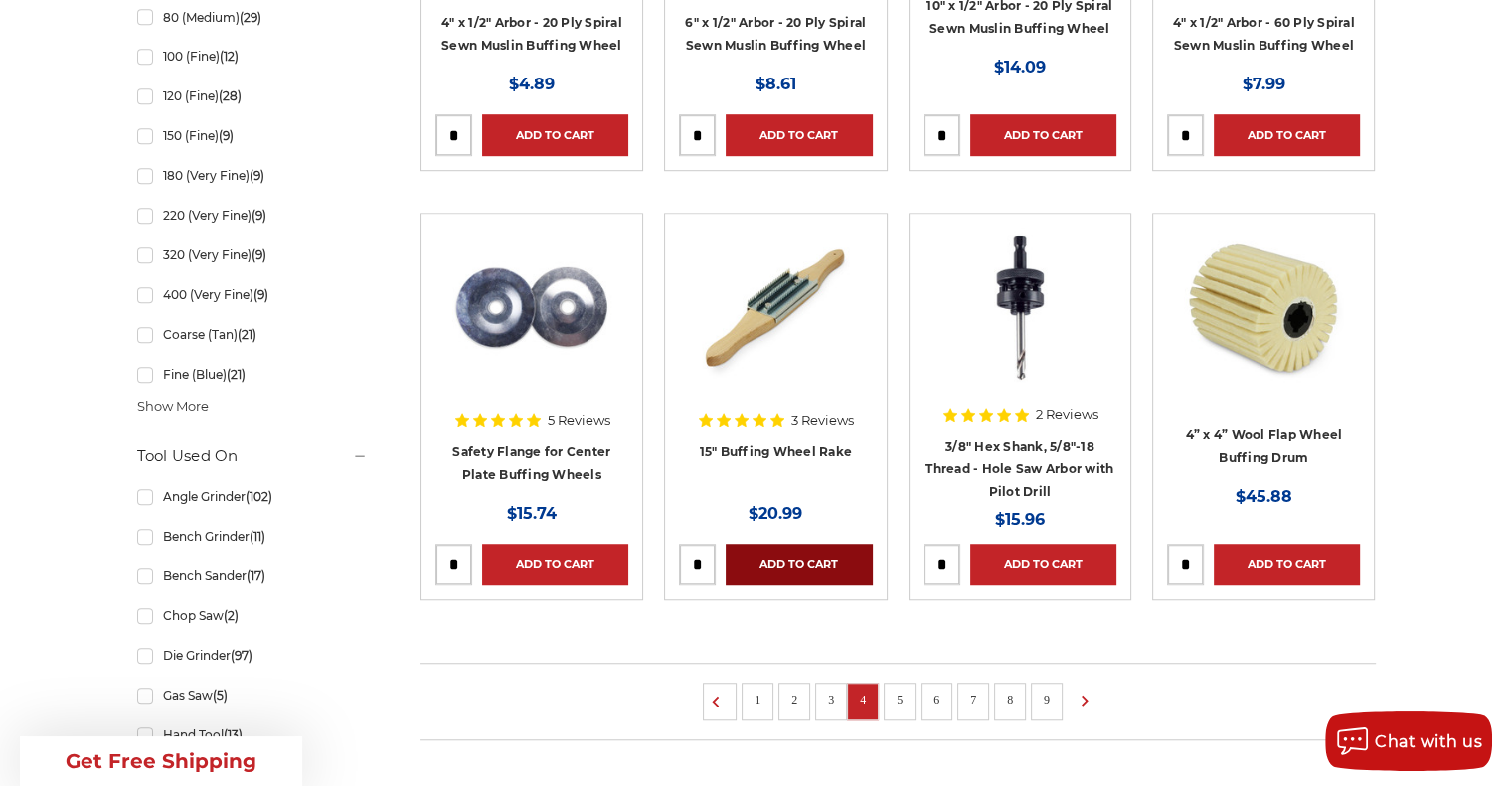 click on "Add to Cart" at bounding box center (798, 564) 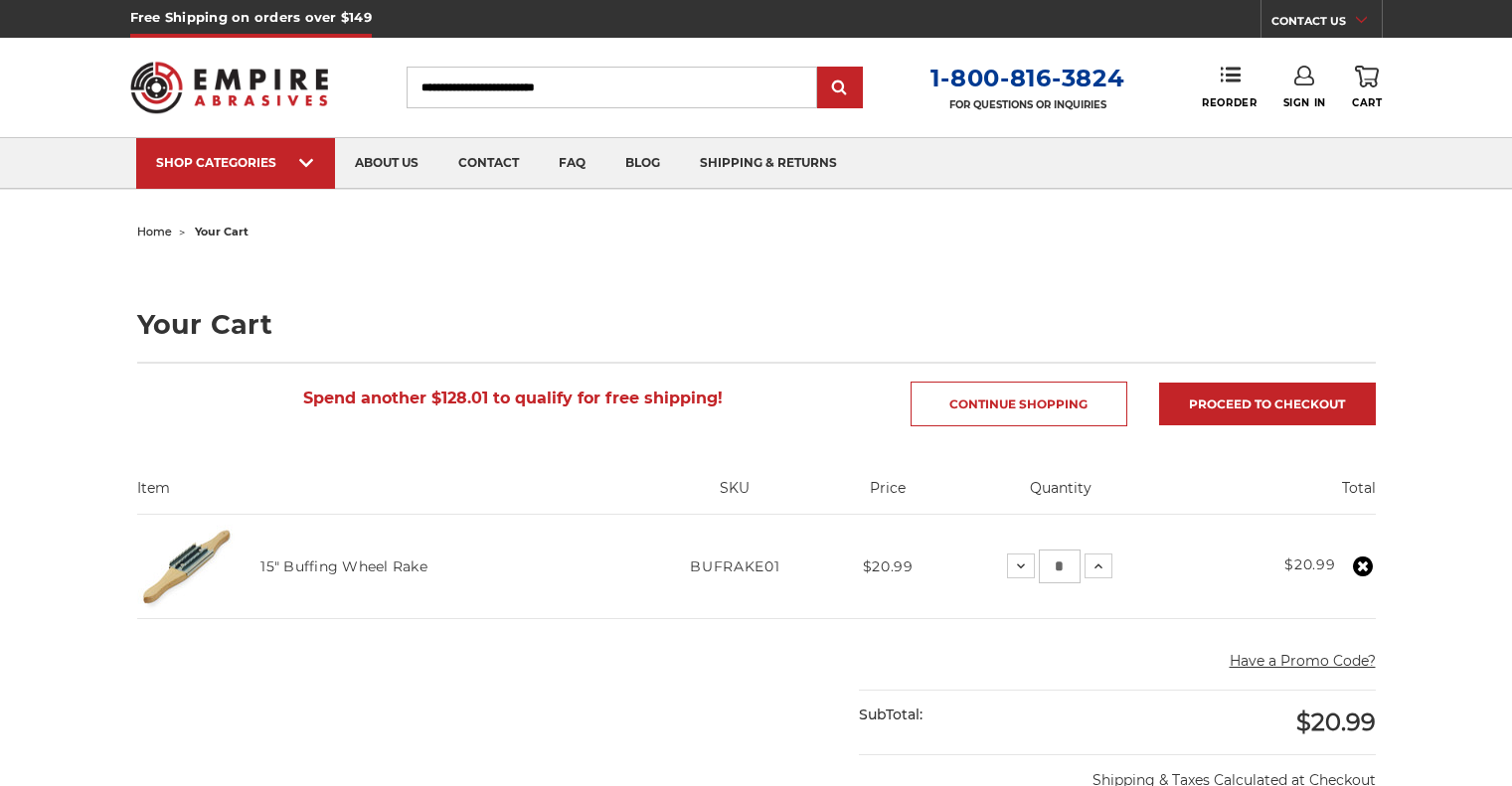 scroll, scrollTop: 0, scrollLeft: 0, axis: both 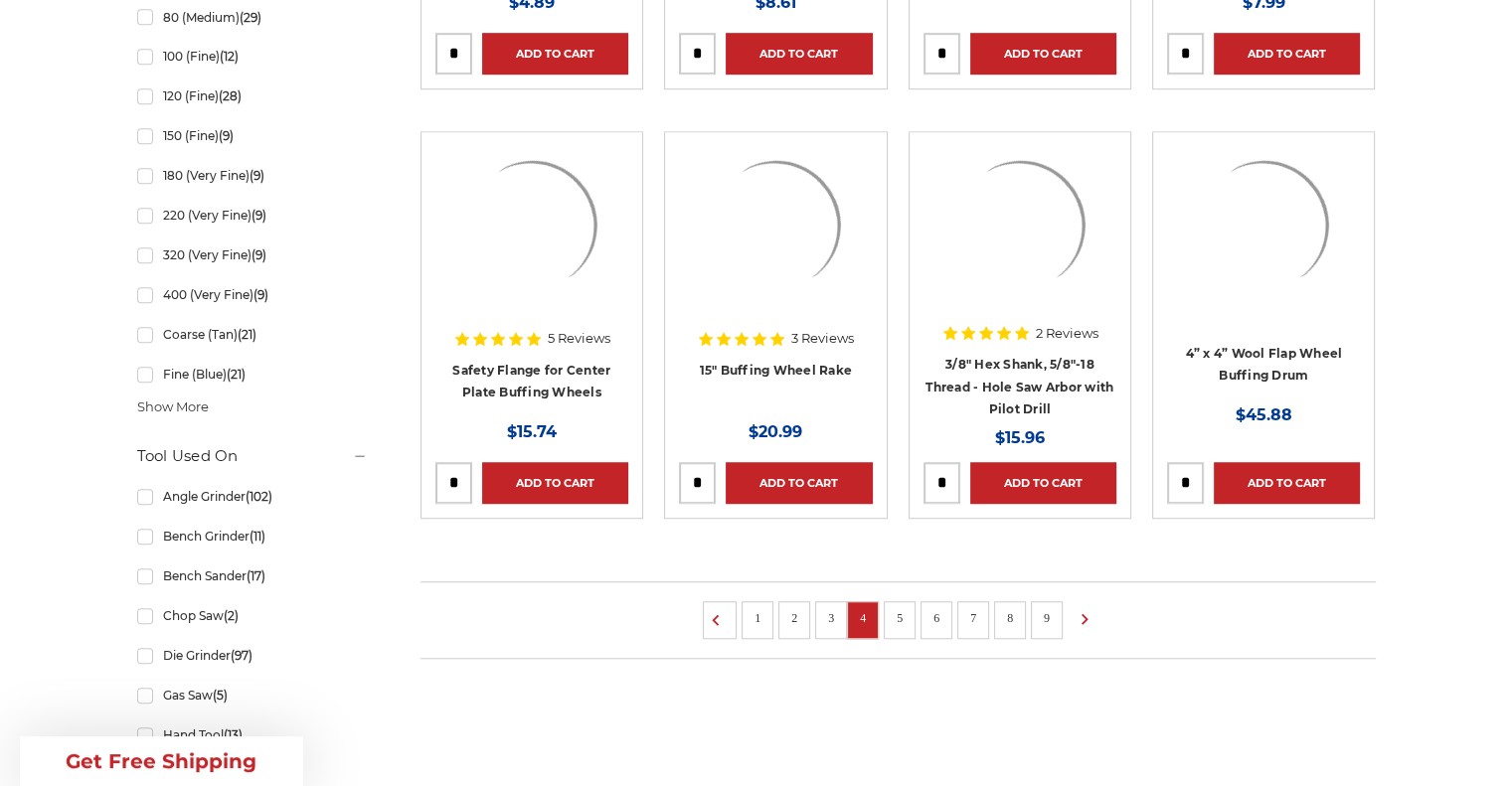 click on "Did you mean: 8 x 5 8 amber thread awai buf wheel Refine Search Categories Show category suggestions Sanding Belts > 1/2" x 18" Sanding Belts > 1" x 30" Sanding Belts 2" x 36" Sanding Belts 2" x 42"" at bounding box center (898, -128) 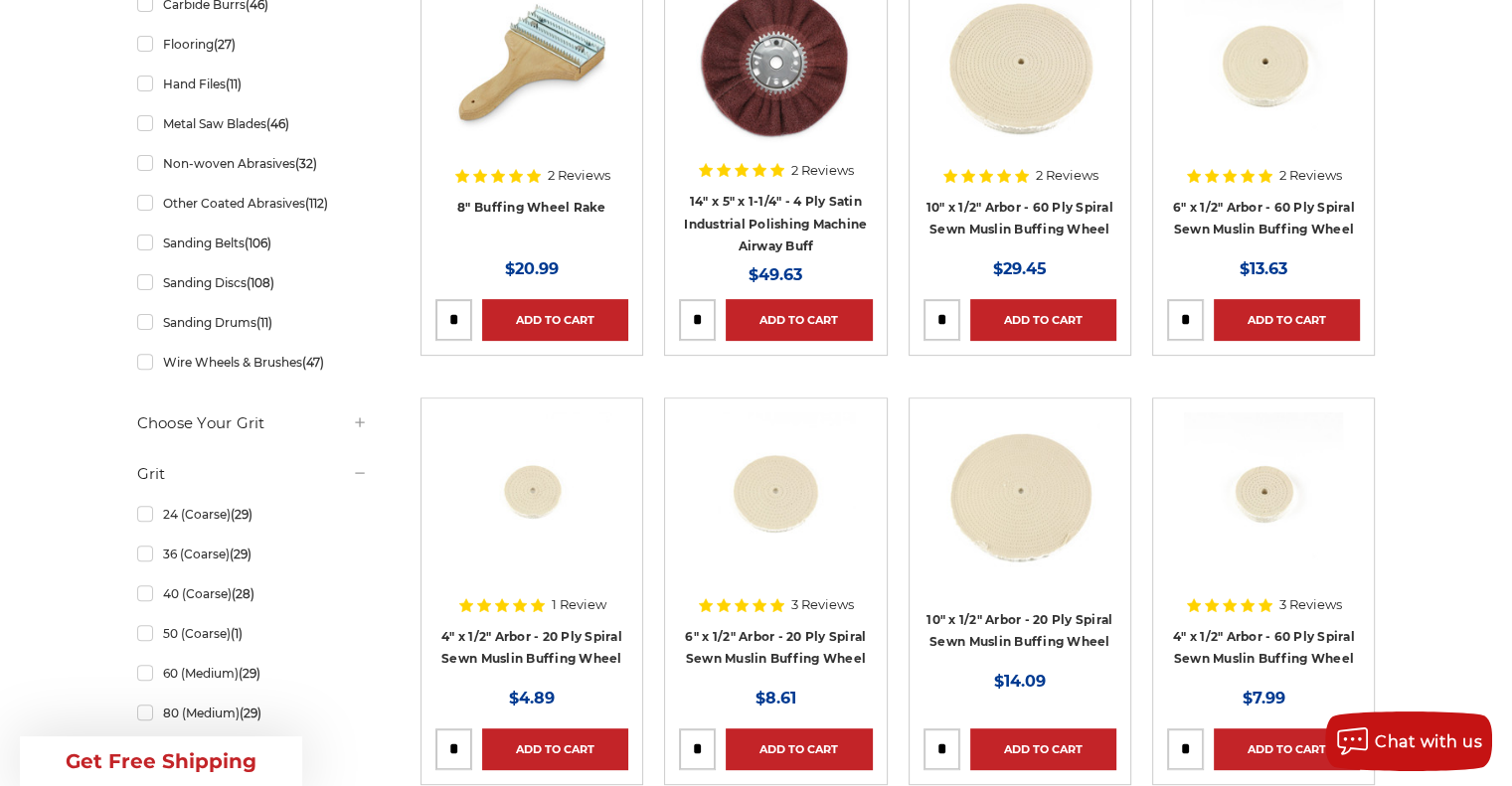 scroll, scrollTop: 1093, scrollLeft: 0, axis: vertical 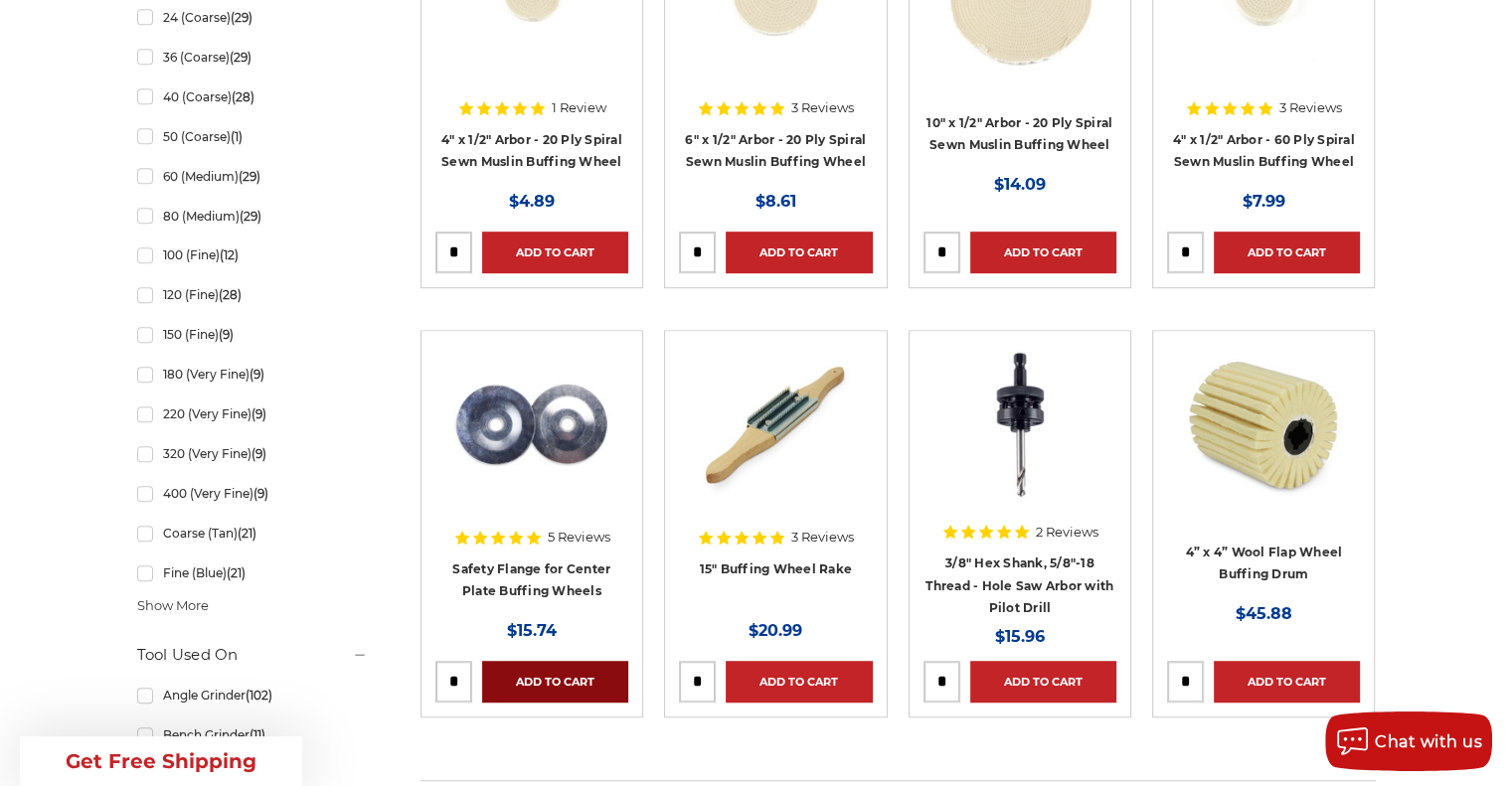 click on "Add to Cart" at bounding box center [555, 682] 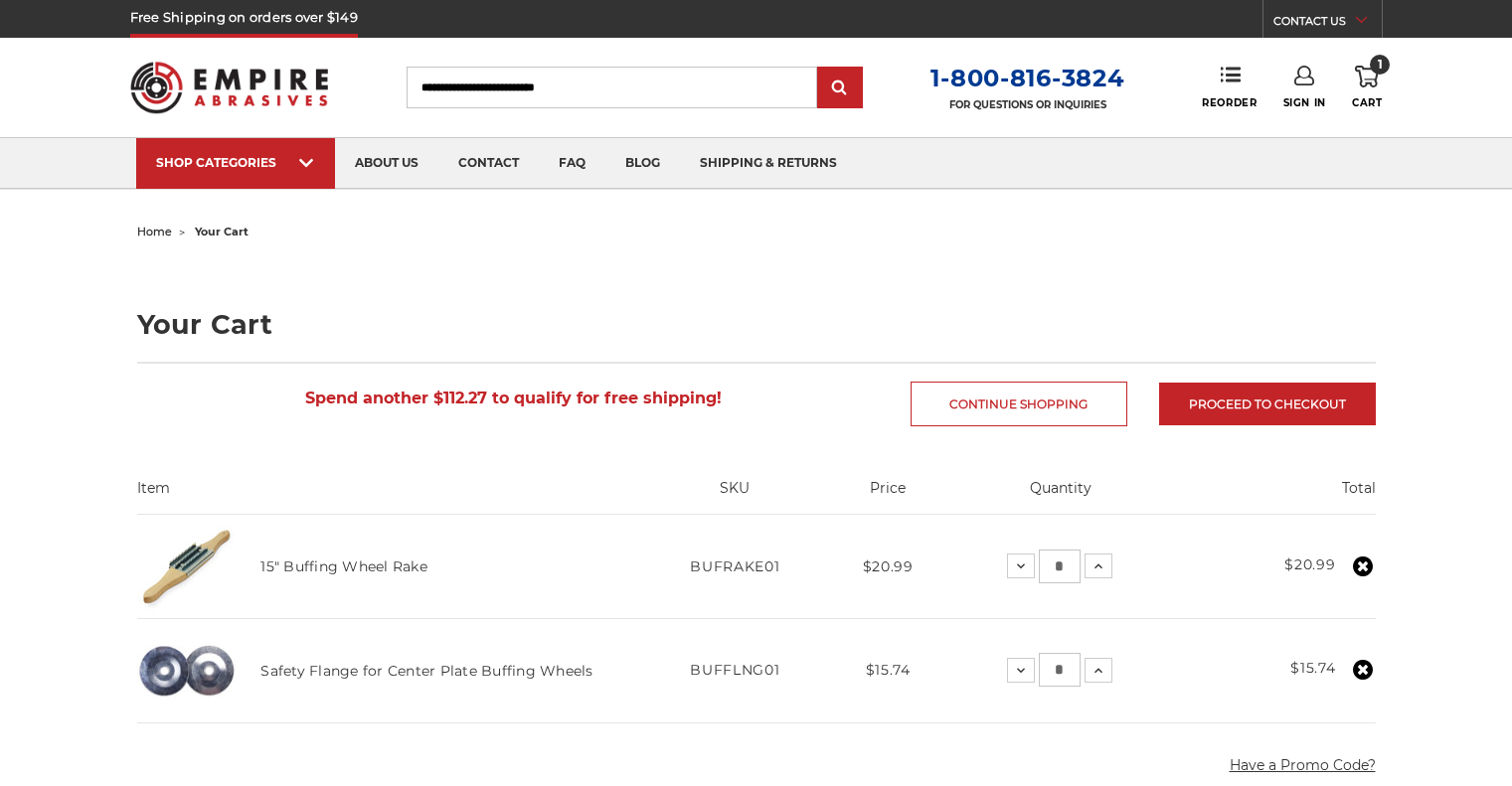 scroll, scrollTop: 0, scrollLeft: 0, axis: both 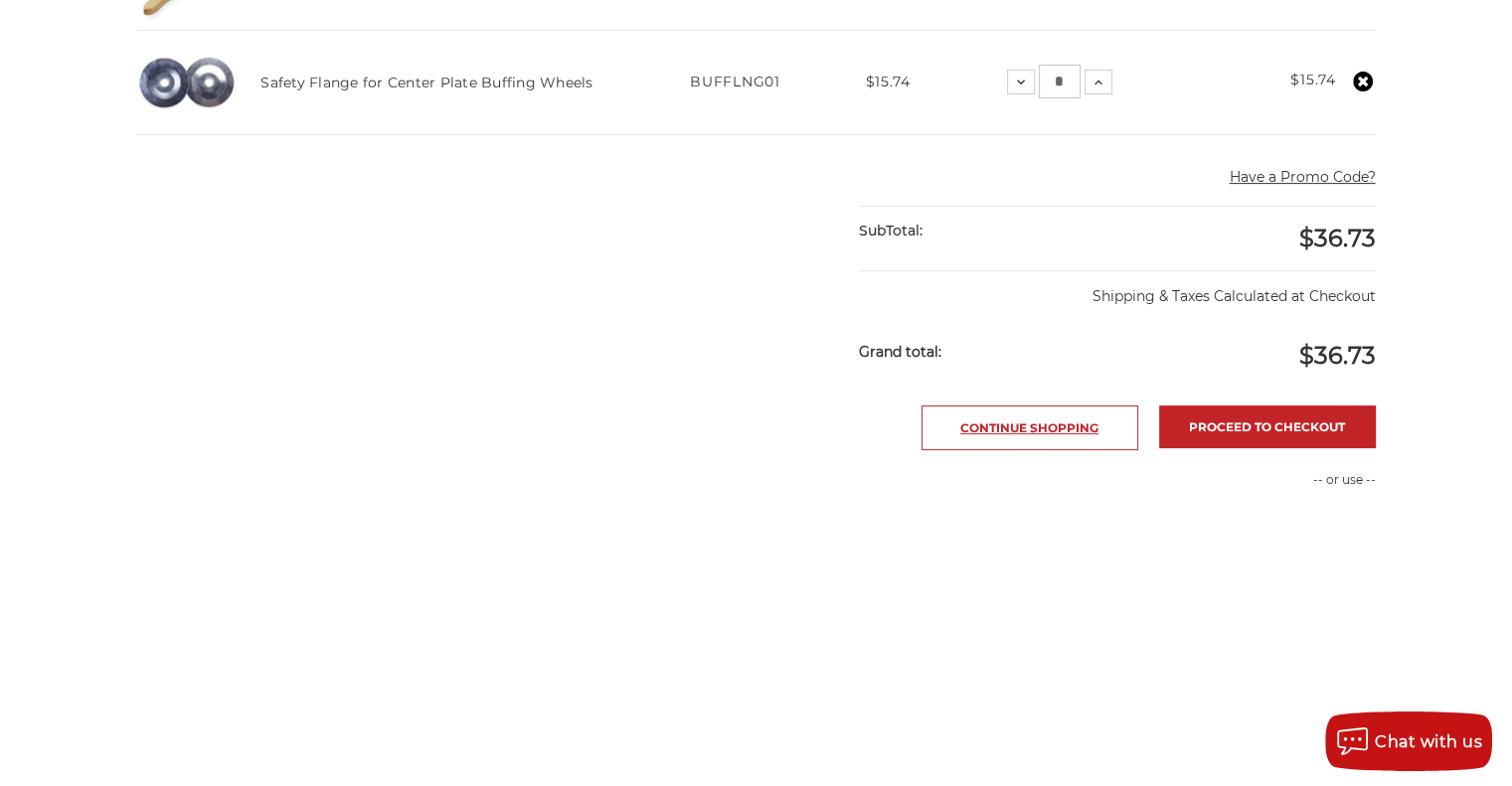 click on "Continue Shopping" at bounding box center (1030, 427) 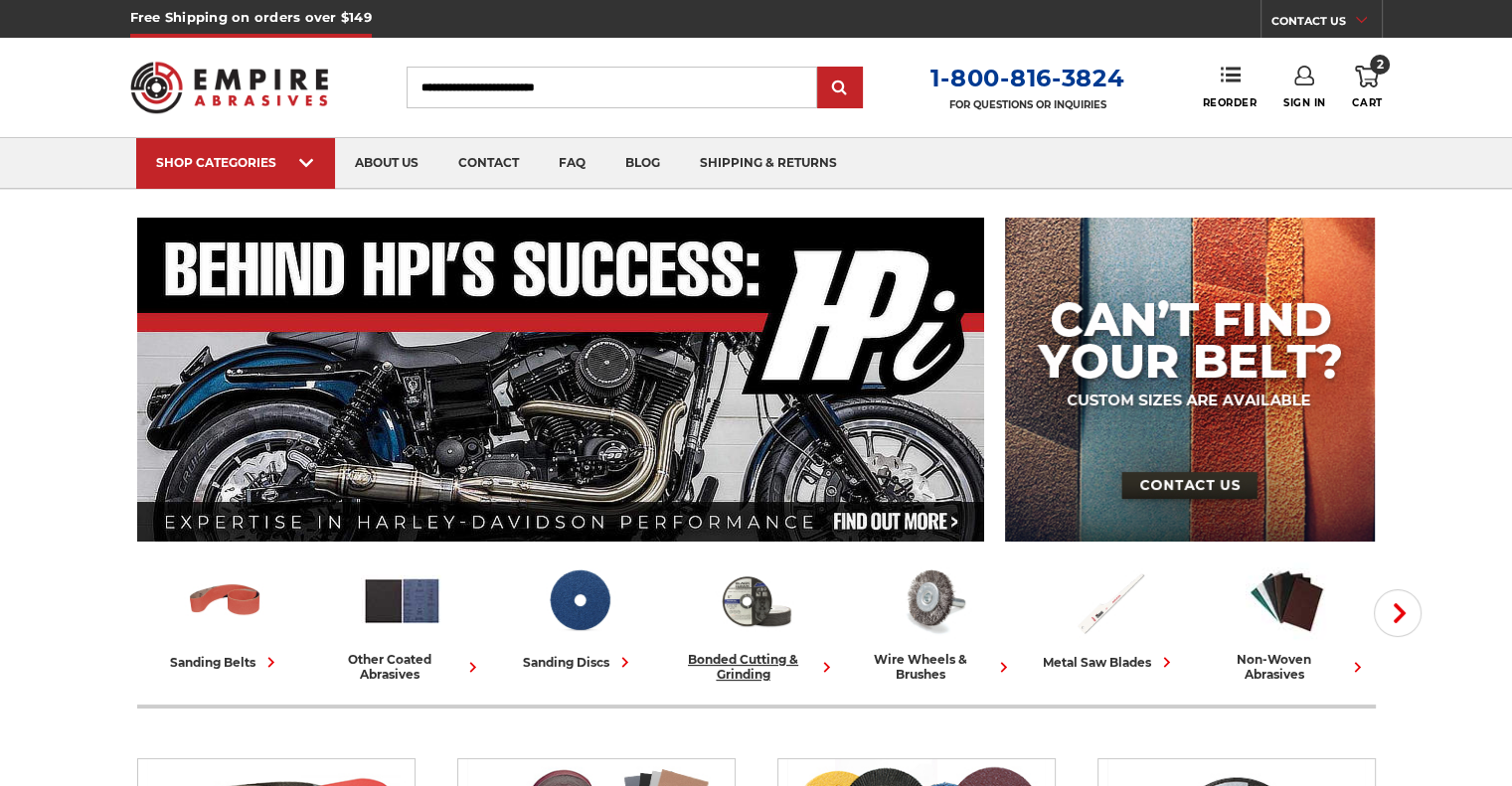scroll, scrollTop: 227, scrollLeft: 0, axis: vertical 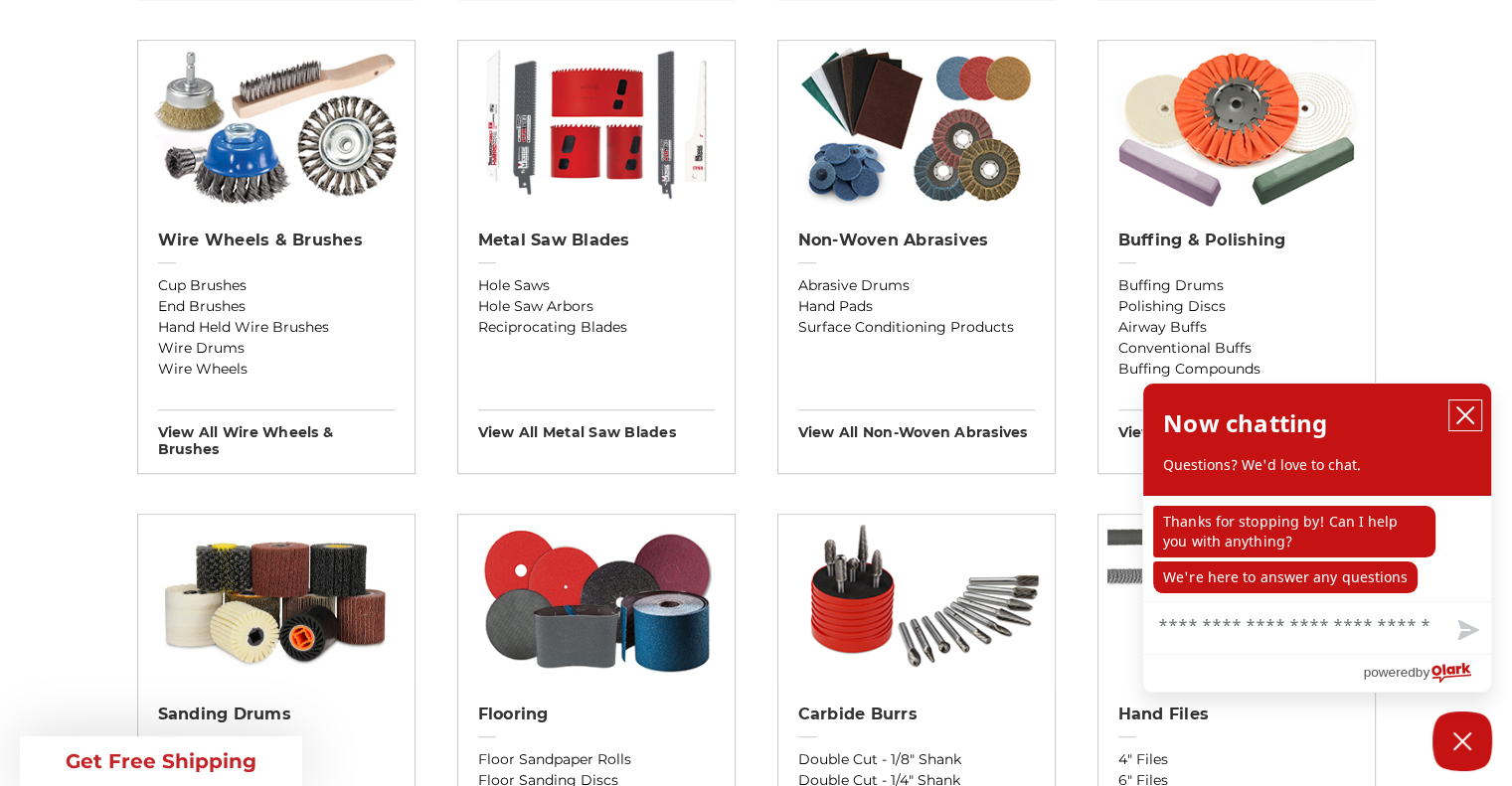 click 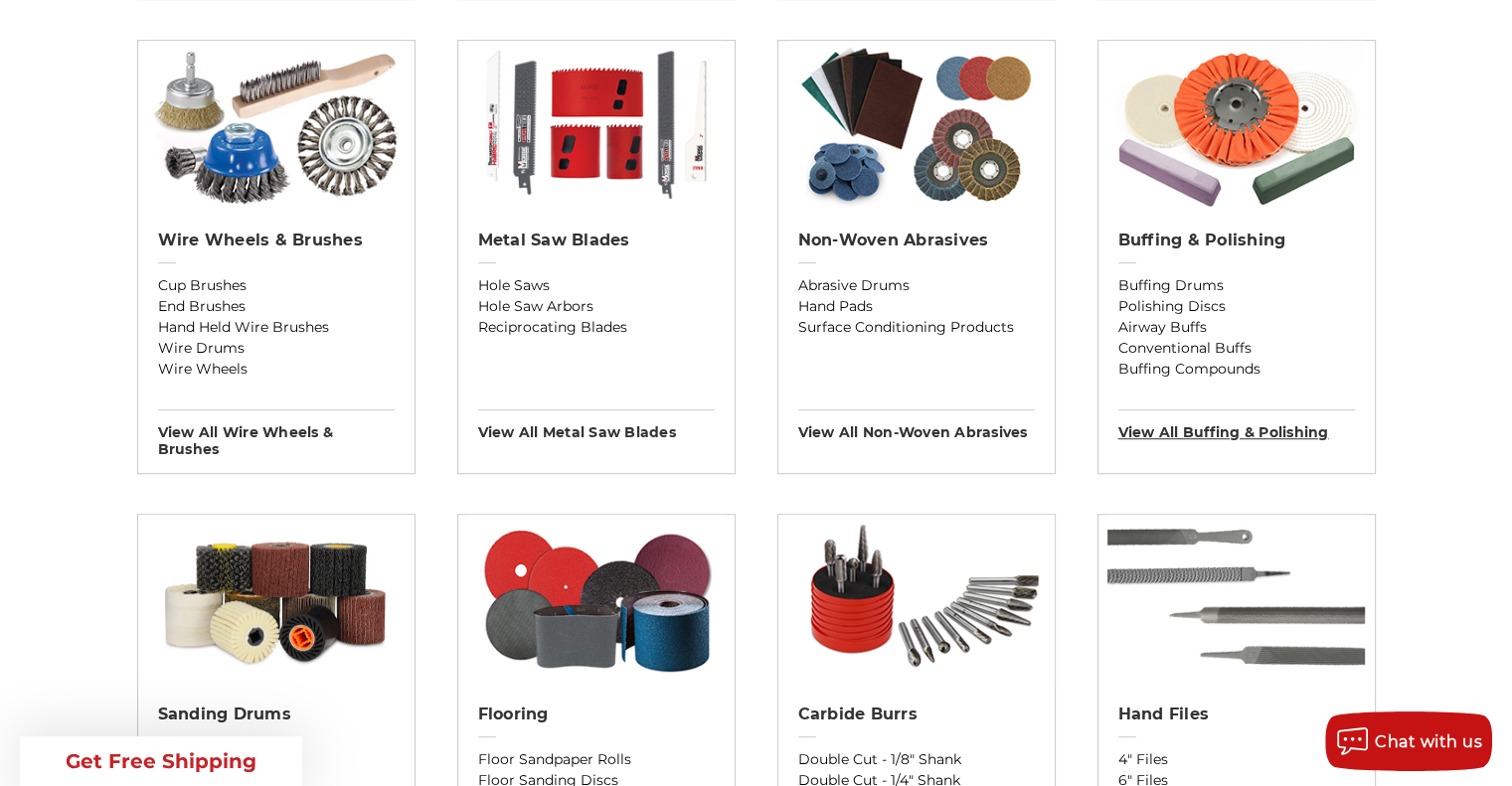 click on "View All buffing & polishing" at bounding box center (1237, 425) 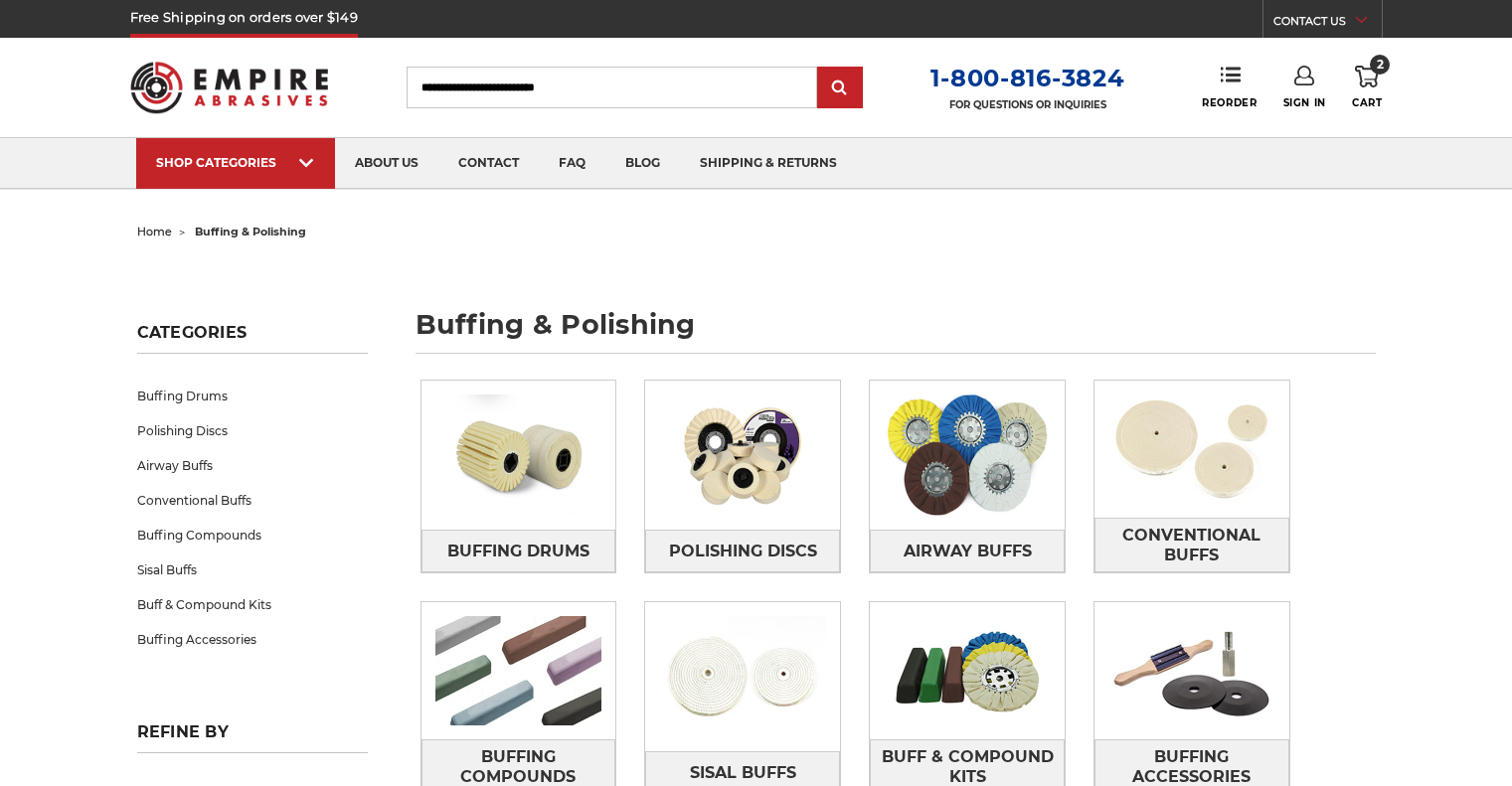 scroll, scrollTop: 0, scrollLeft: 0, axis: both 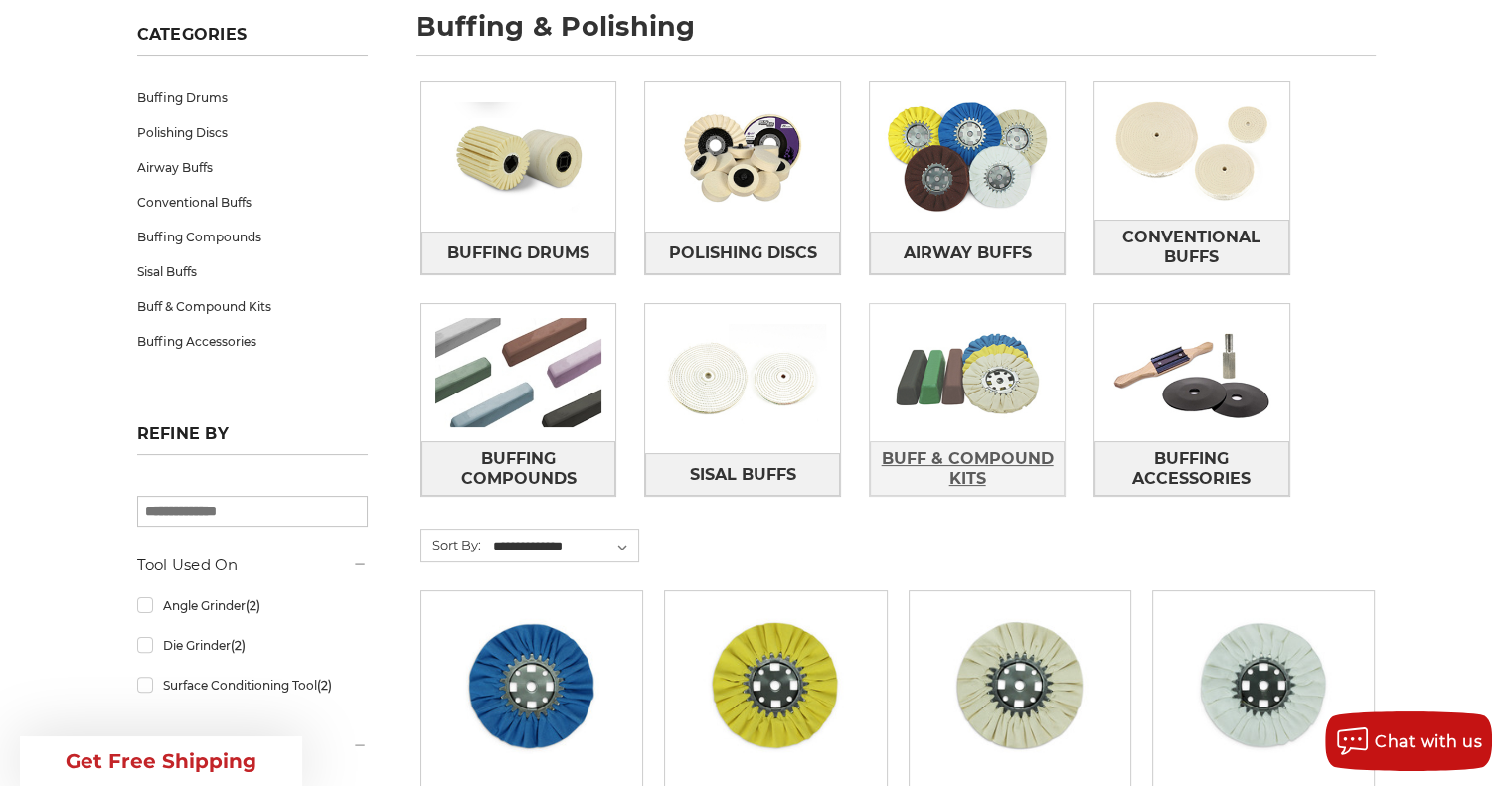 click on "Buff & Compound Kits" at bounding box center [967, 469] 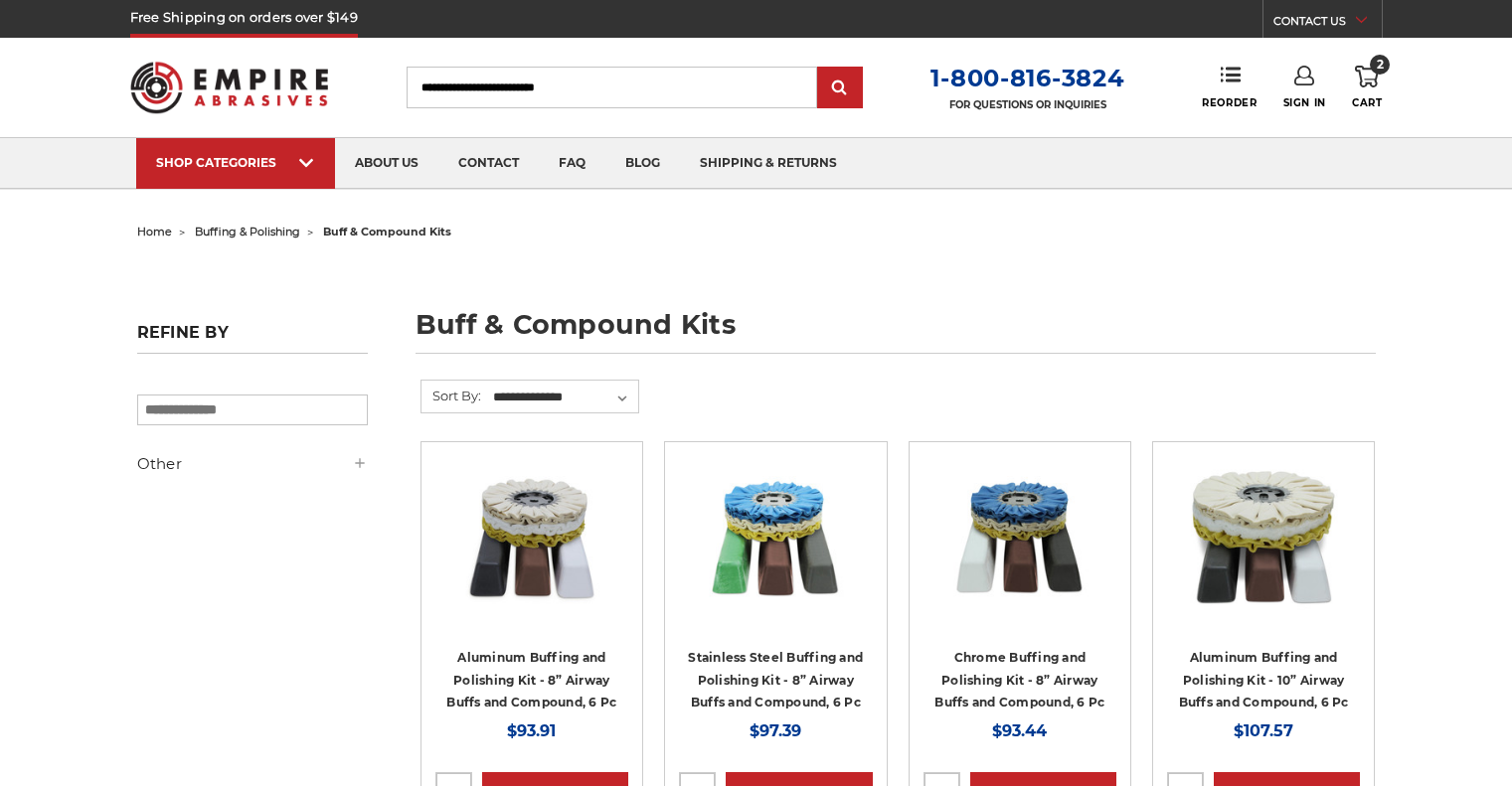 scroll, scrollTop: 0, scrollLeft: 0, axis: both 